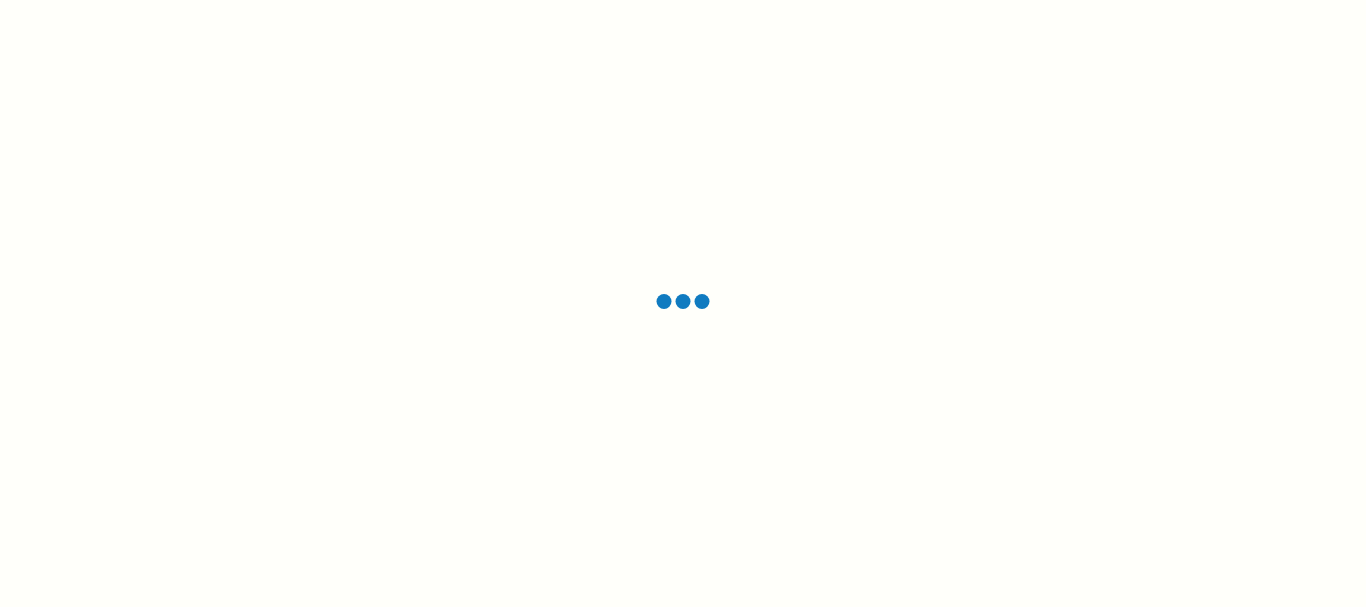 scroll, scrollTop: 0, scrollLeft: 0, axis: both 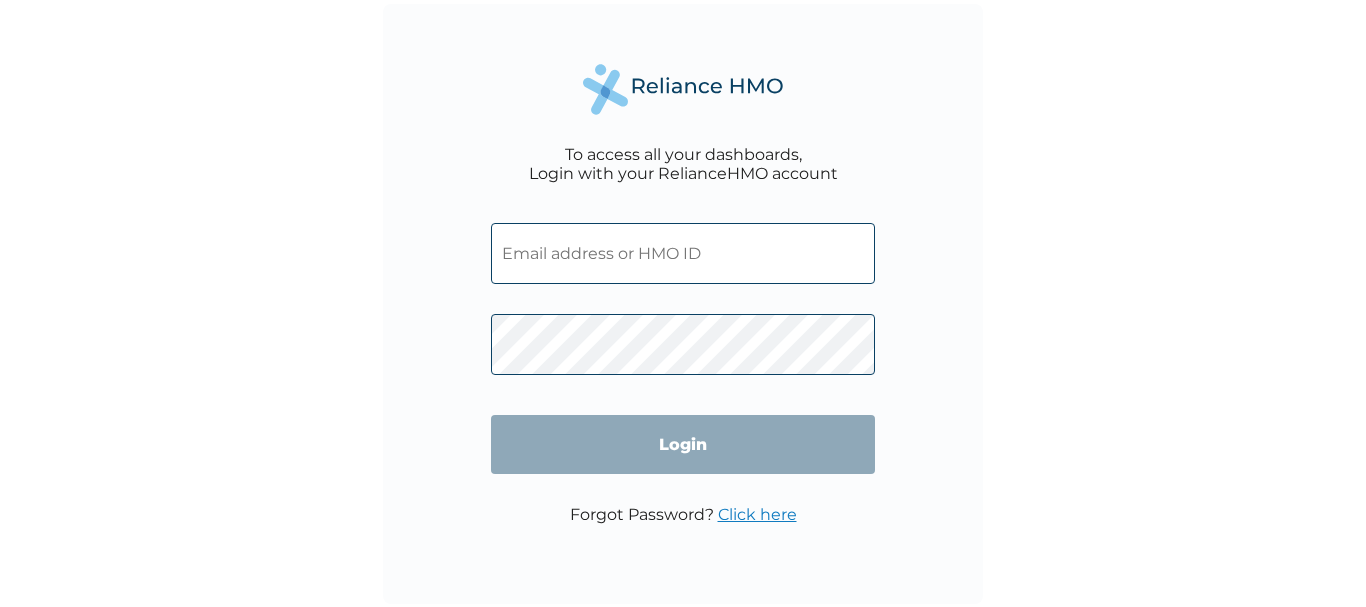 click at bounding box center (683, 253) 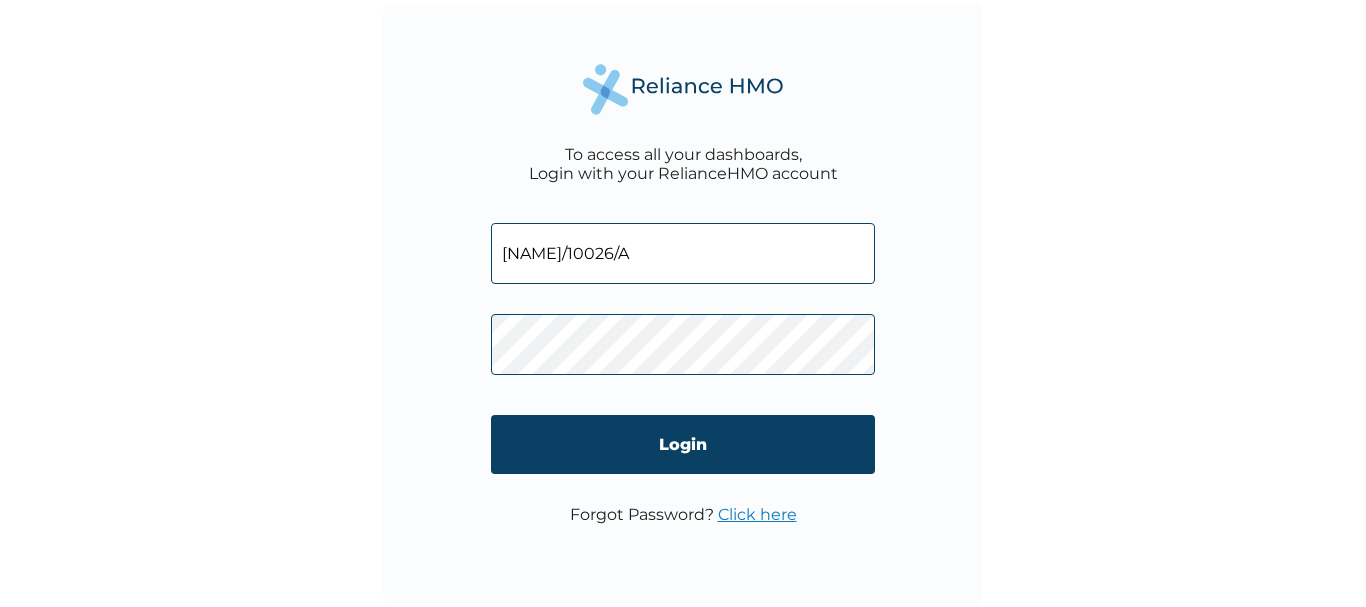 type on "[NAME]/10026/A" 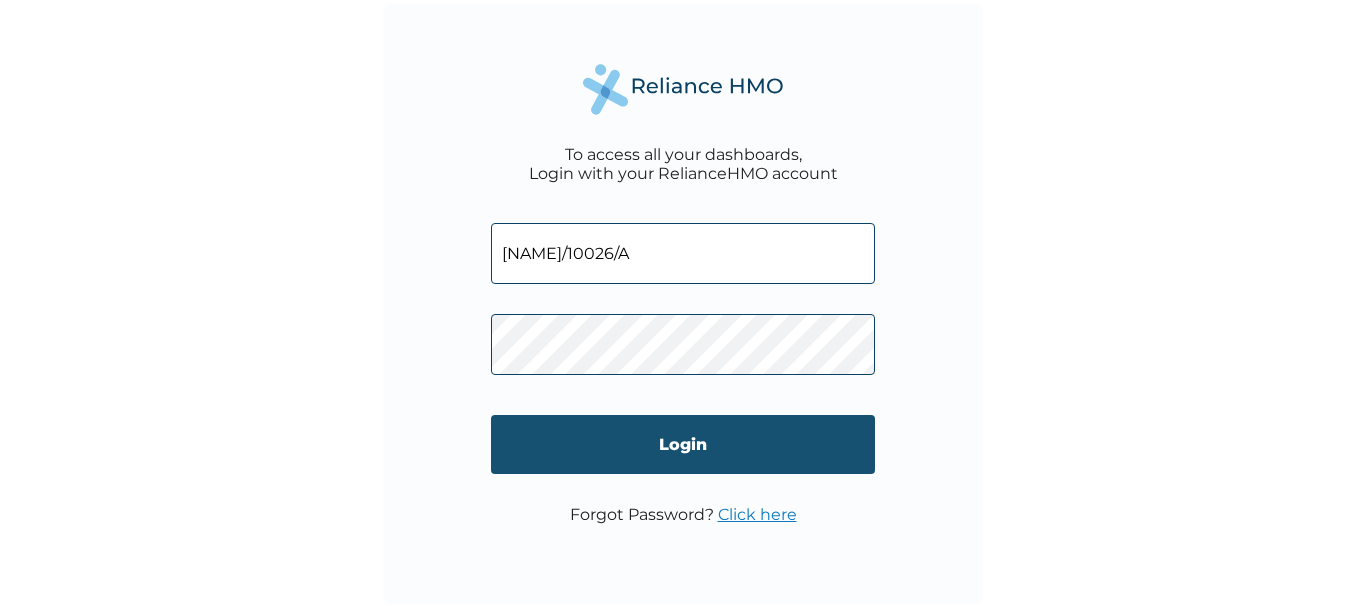 click on "Login" at bounding box center [683, 444] 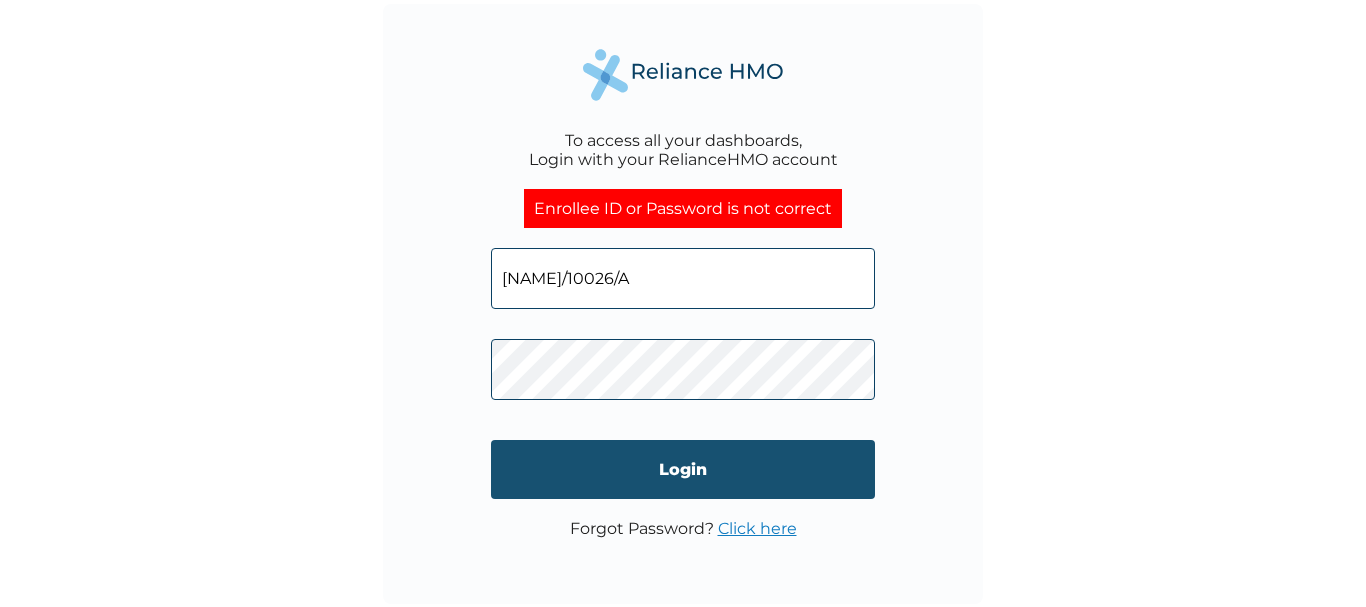 click on "Login" at bounding box center [683, 469] 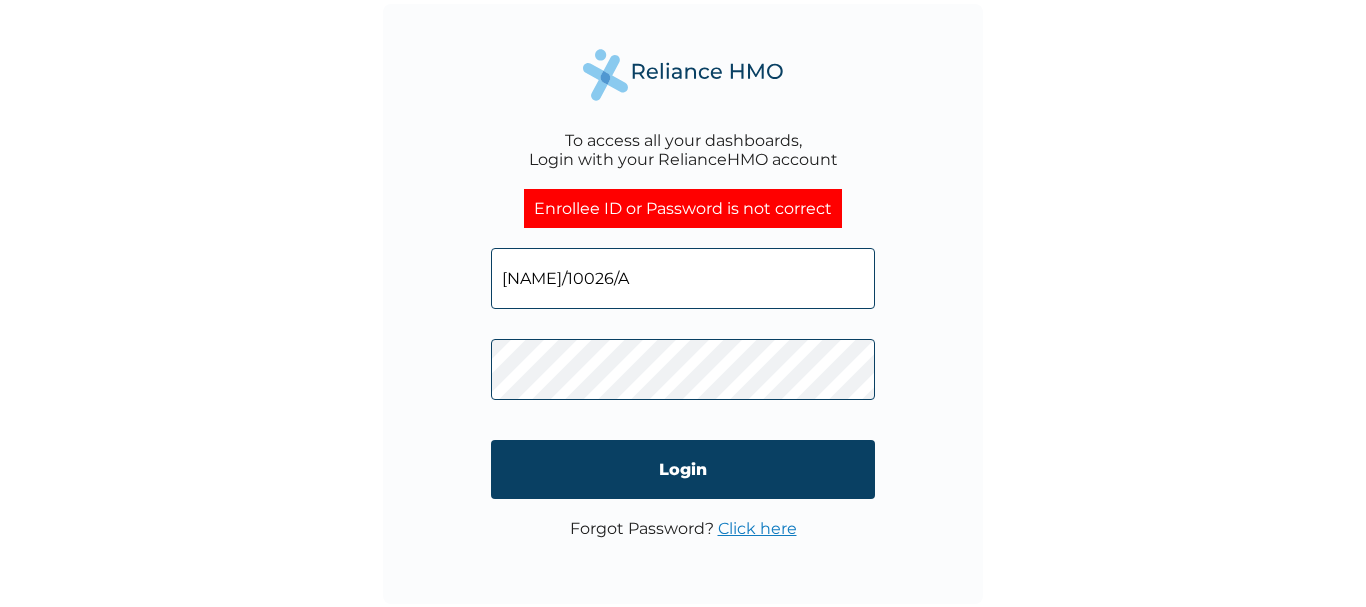 click on "[NAME]/10026/A Login" at bounding box center [683, 373] 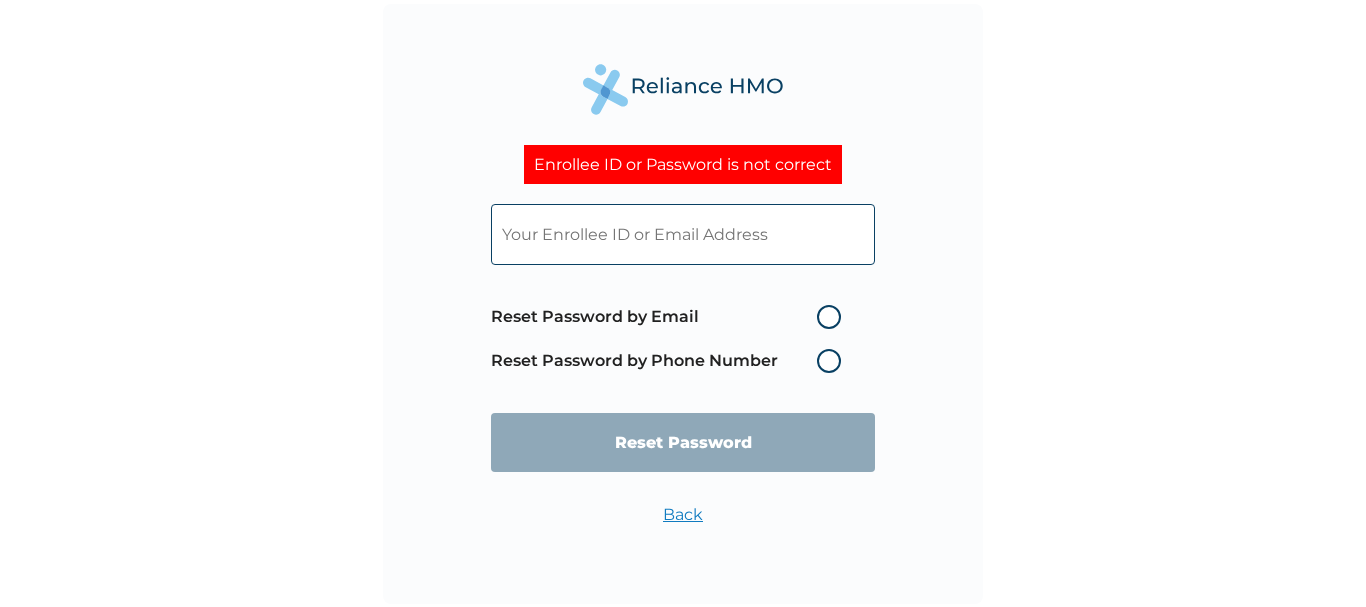 click on "Reset Password by Phone Number" at bounding box center (671, 361) 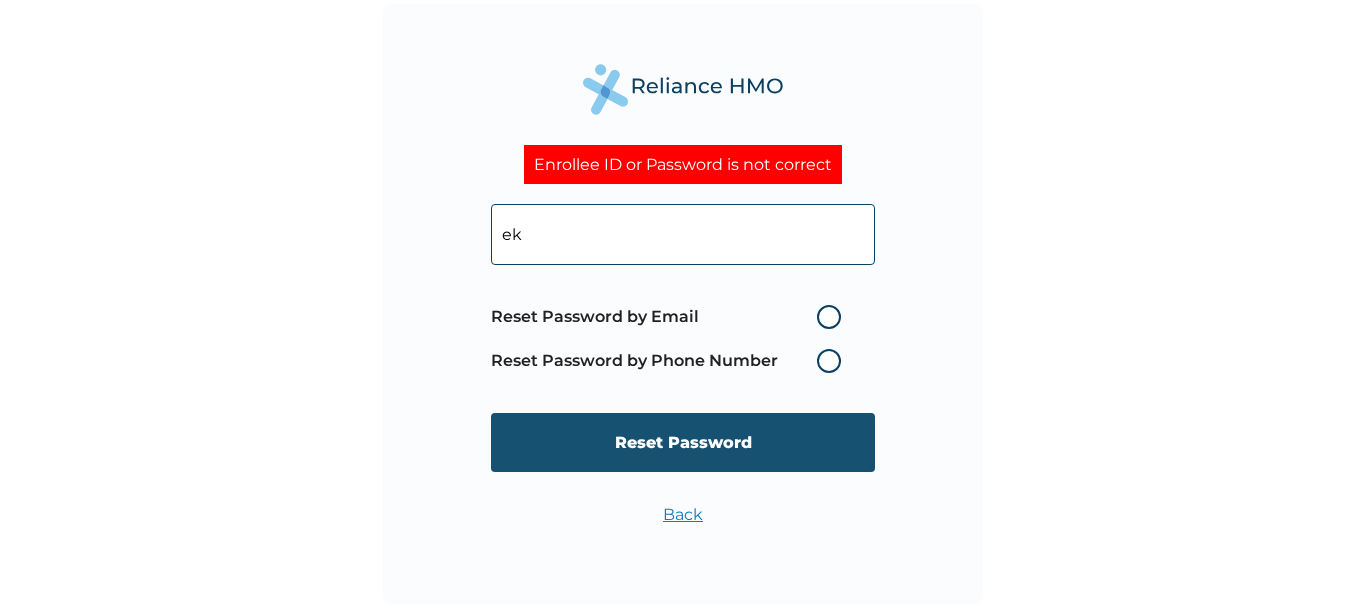 type on "e" 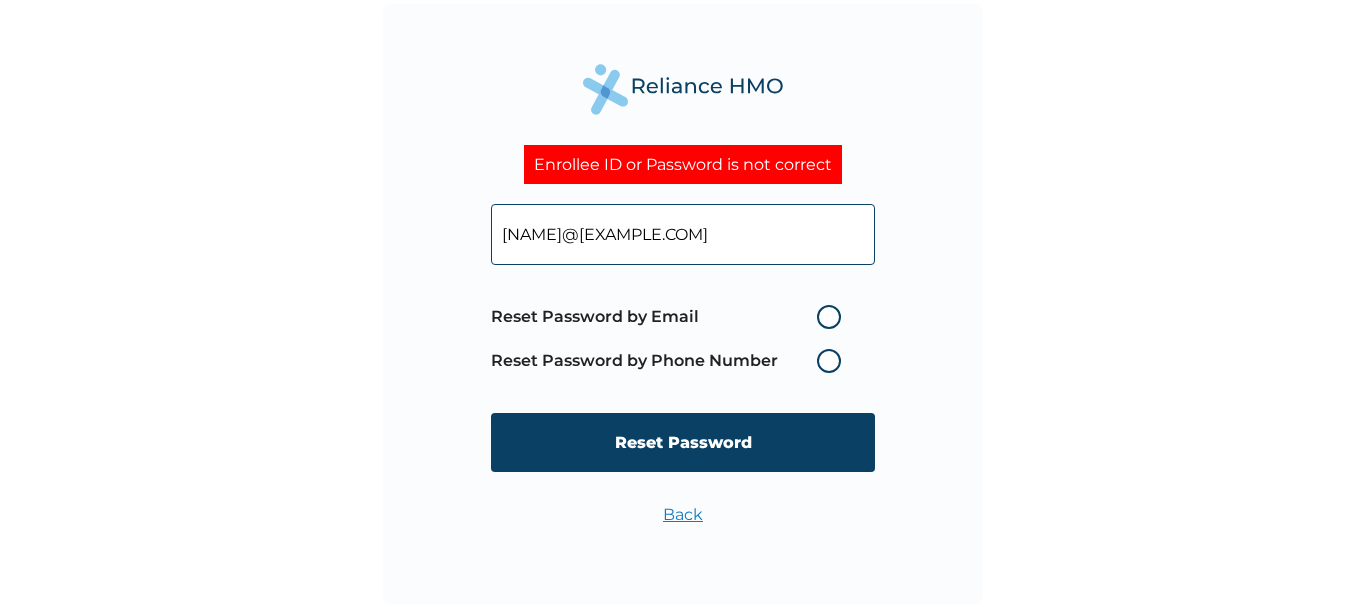type on "[NAME]@[EXAMPLE.COM]" 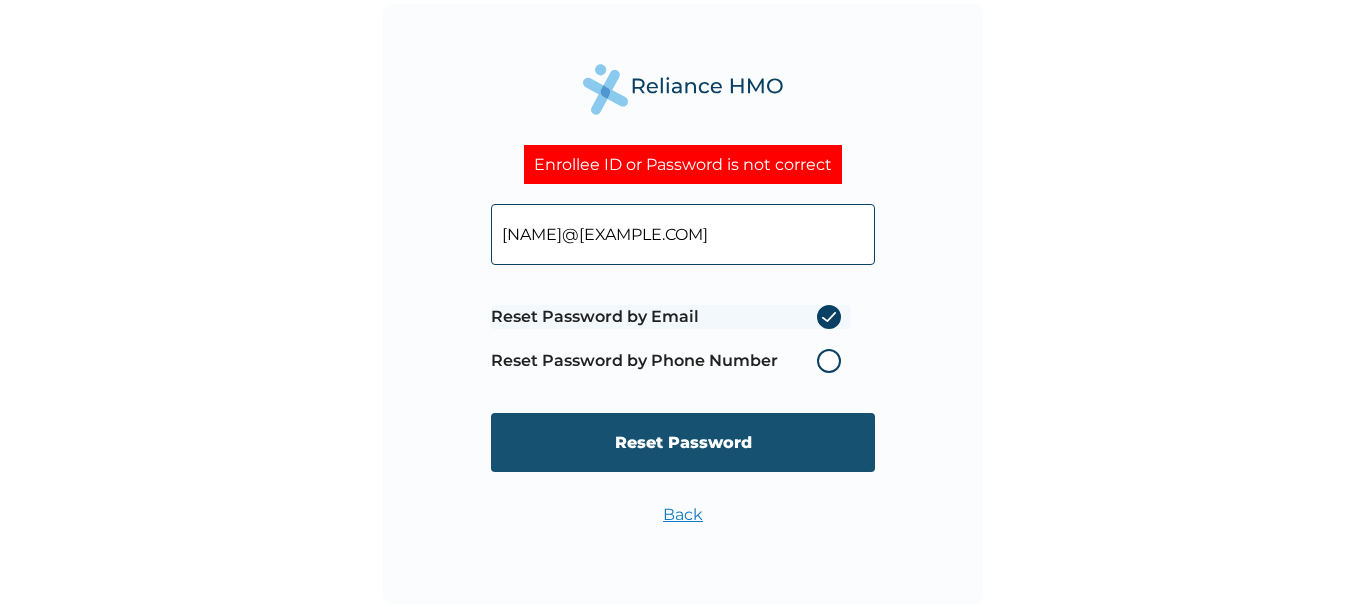click on "Reset Password" at bounding box center [683, 442] 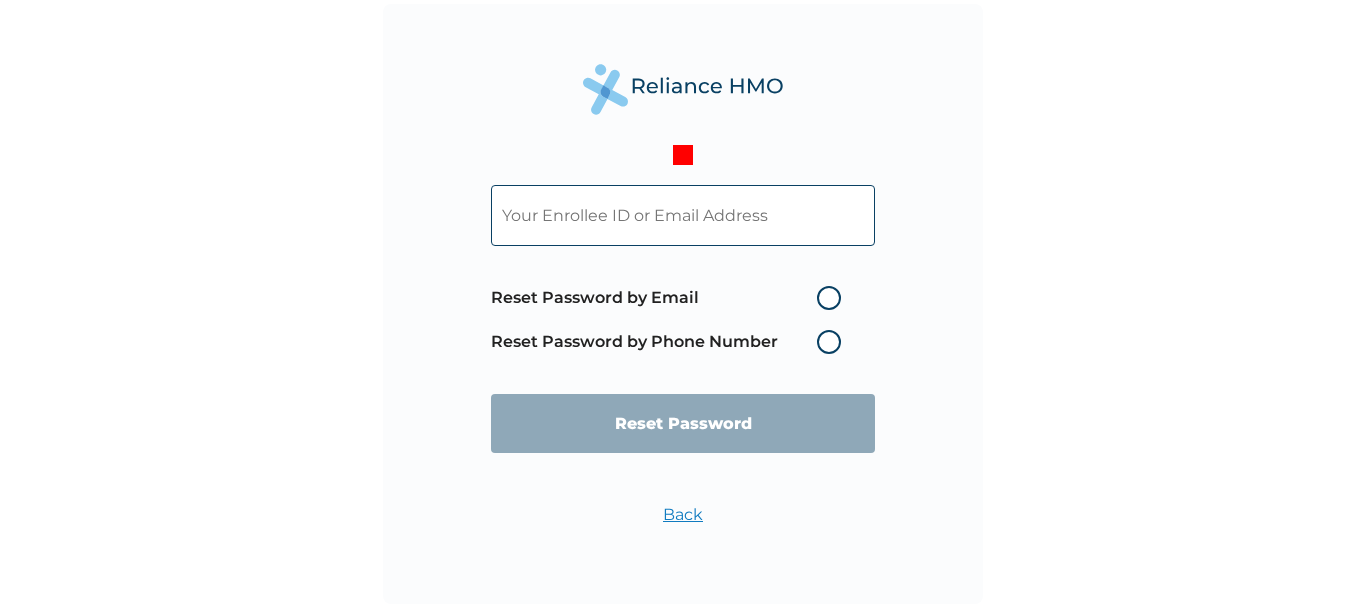 click on "Back" at bounding box center [683, 514] 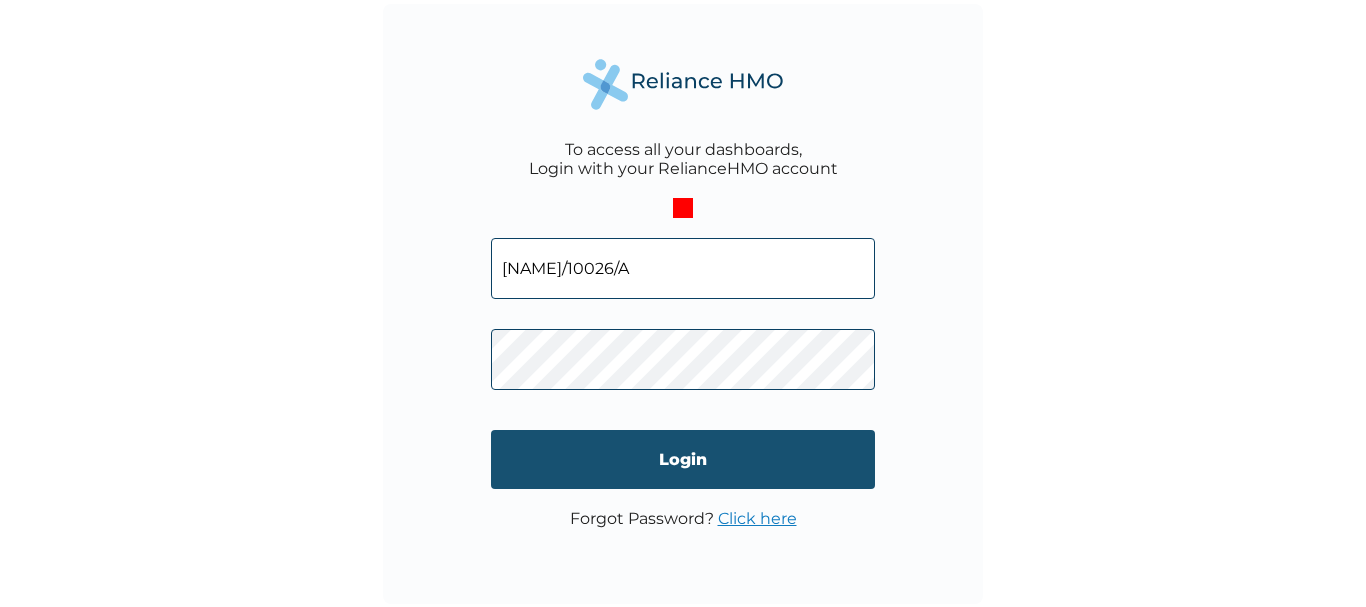 click on "Login" at bounding box center [683, 459] 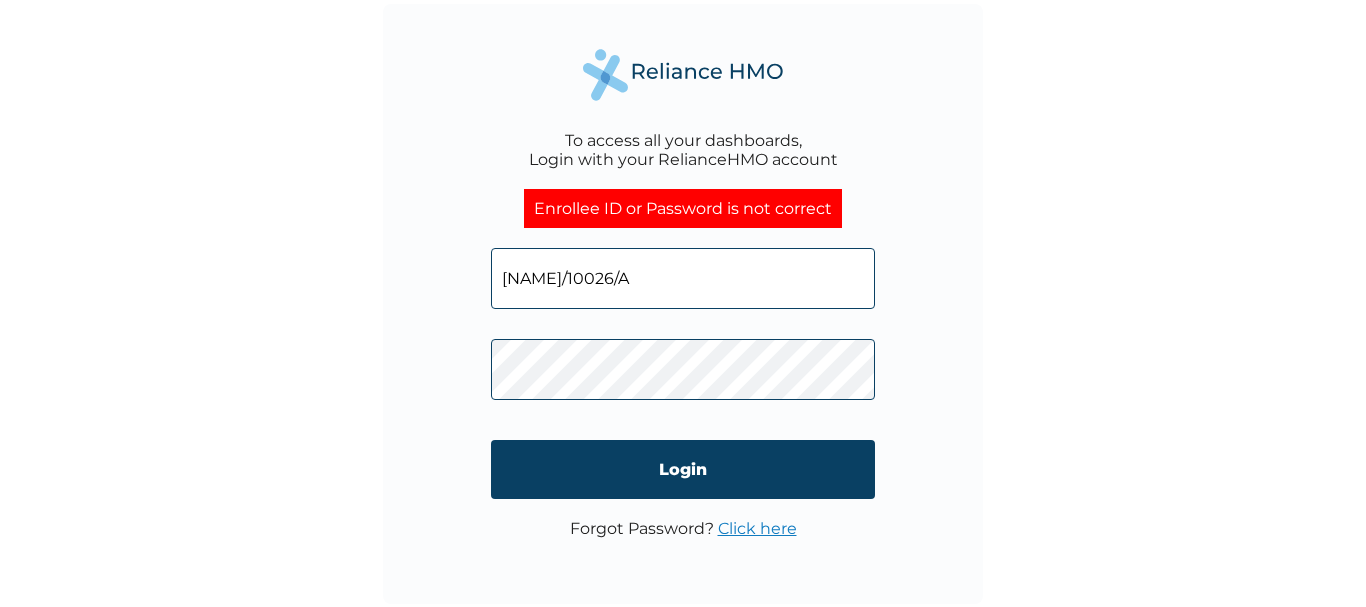 click on "Login" at bounding box center [683, 469] 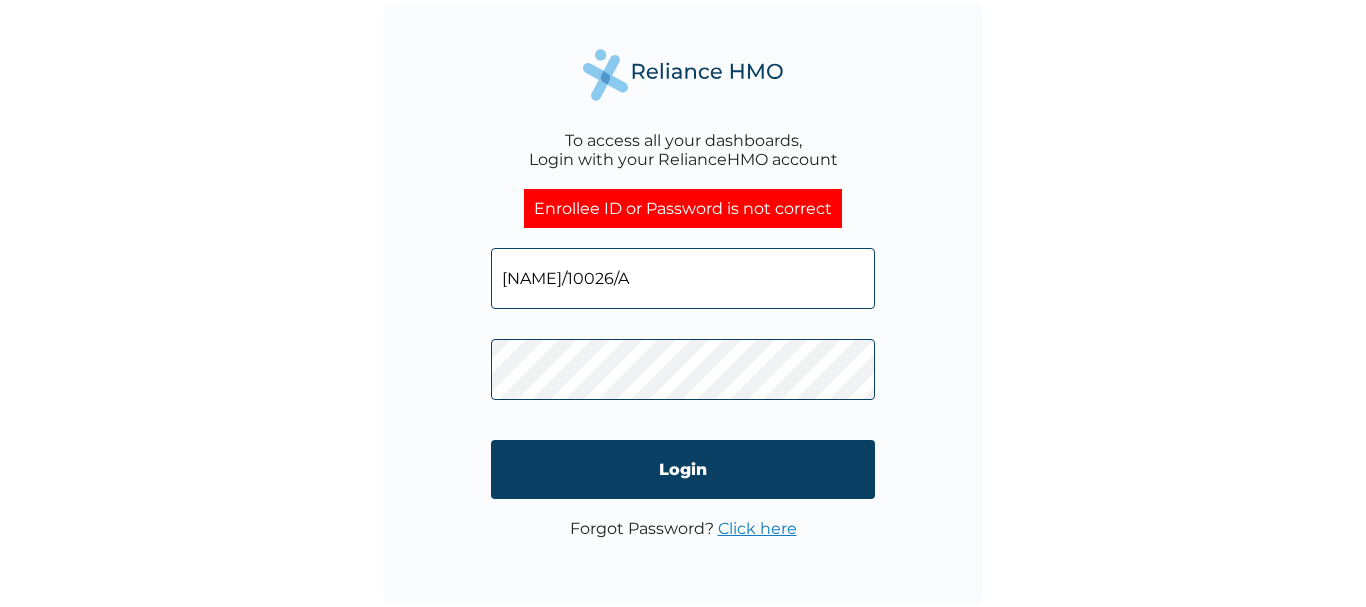 click on "Click here" at bounding box center (757, 528) 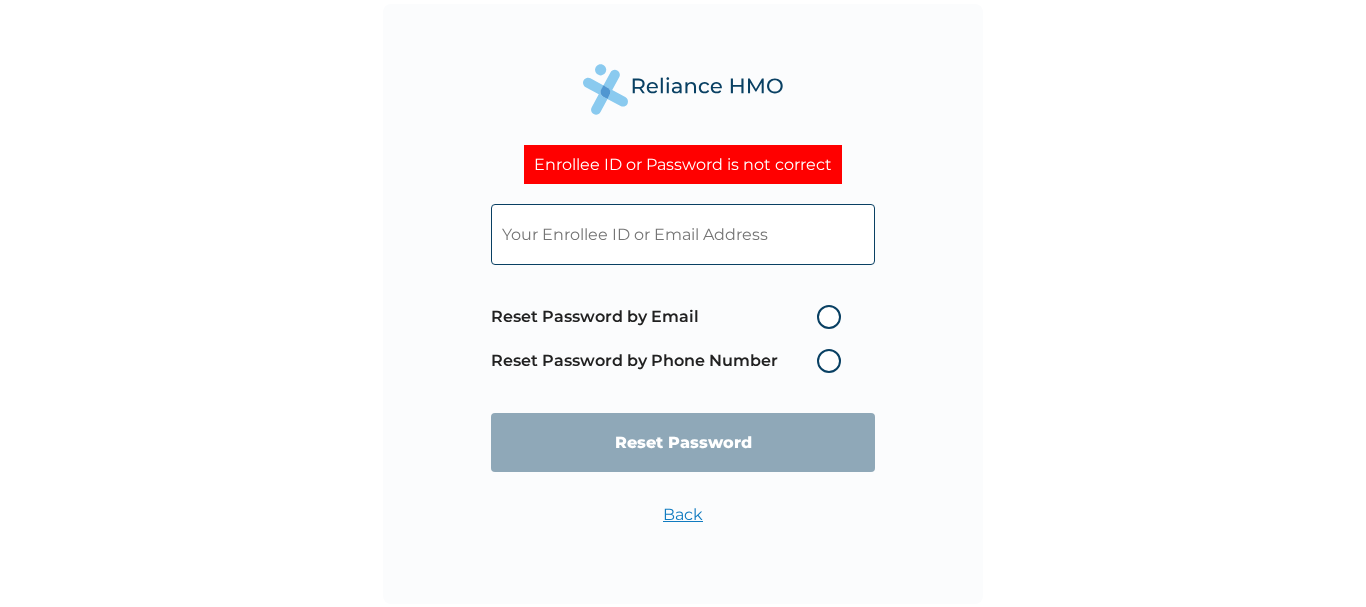click at bounding box center (683, 234) 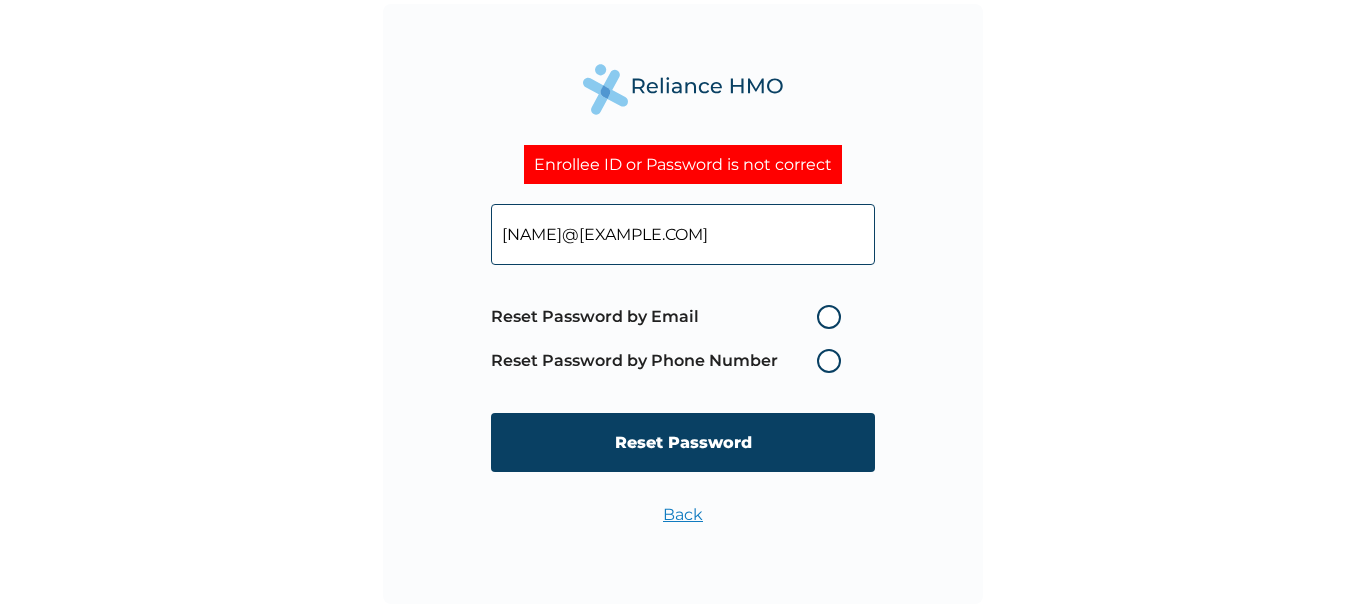 type on "[NAME]@[EXAMPLE.COM]" 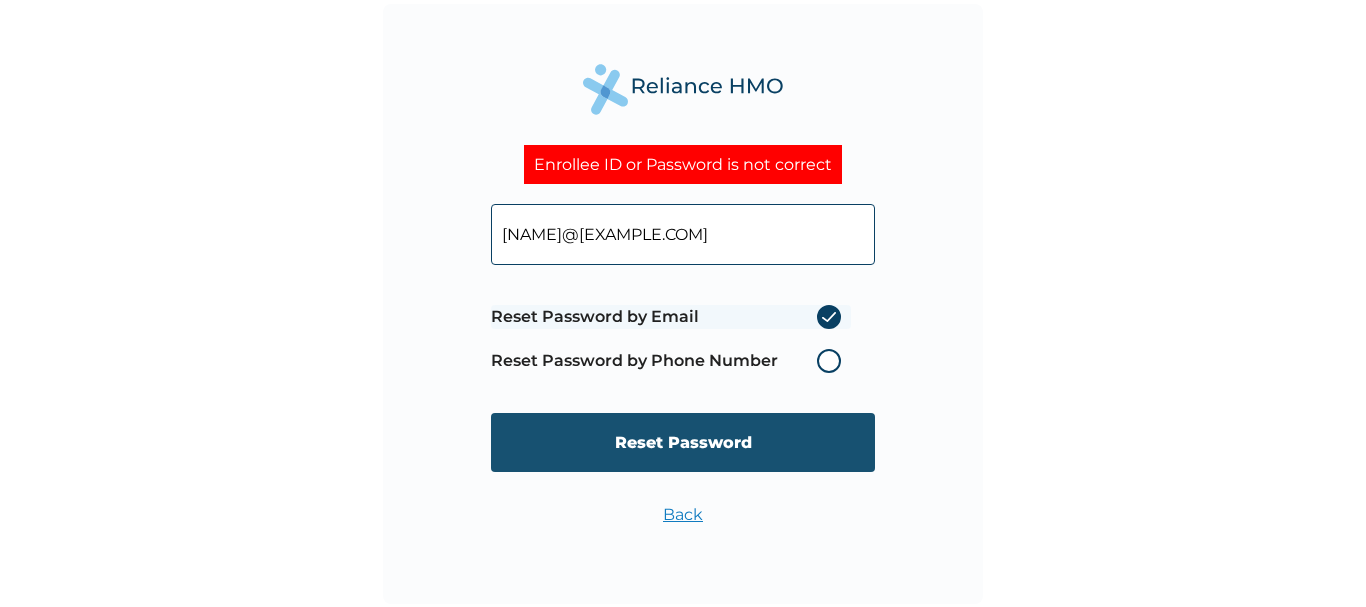 click on "Reset Password" at bounding box center (683, 442) 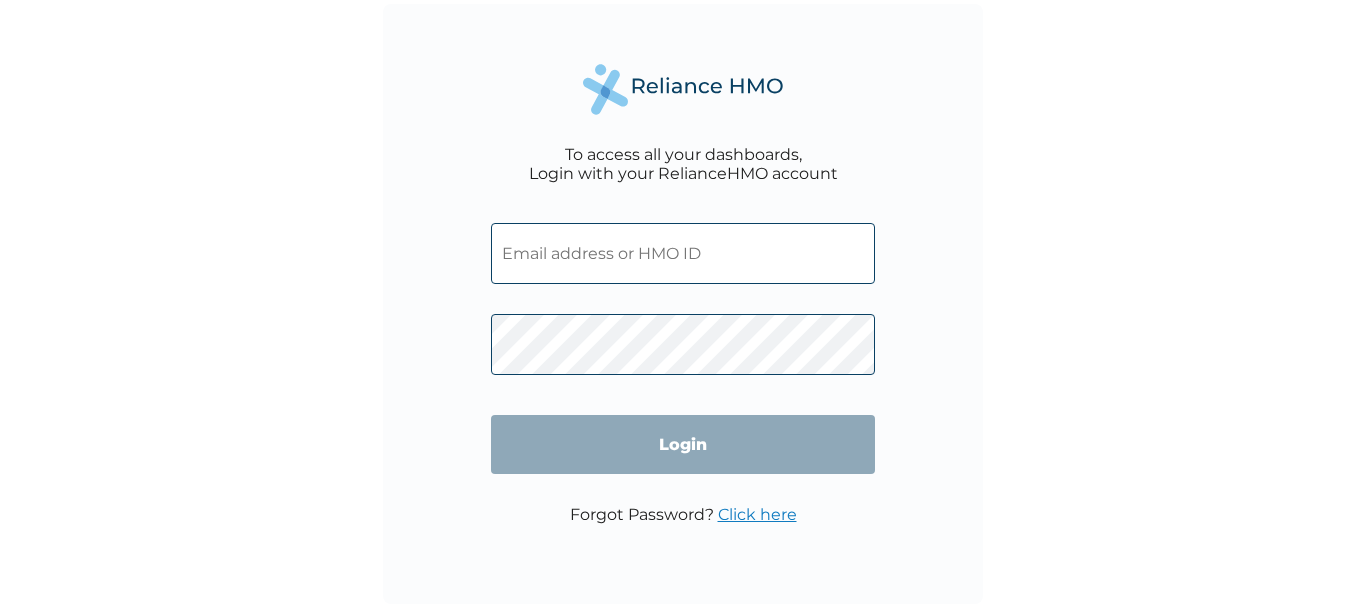 scroll, scrollTop: 0, scrollLeft: 0, axis: both 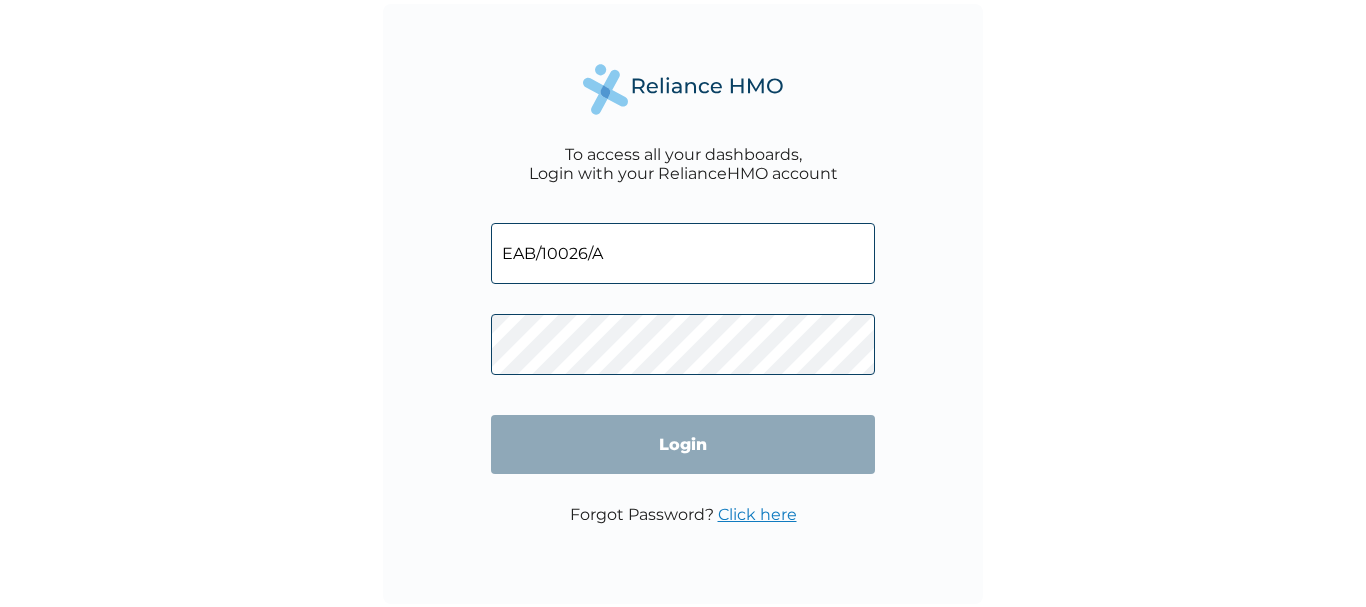 click on "Login" at bounding box center (683, 444) 